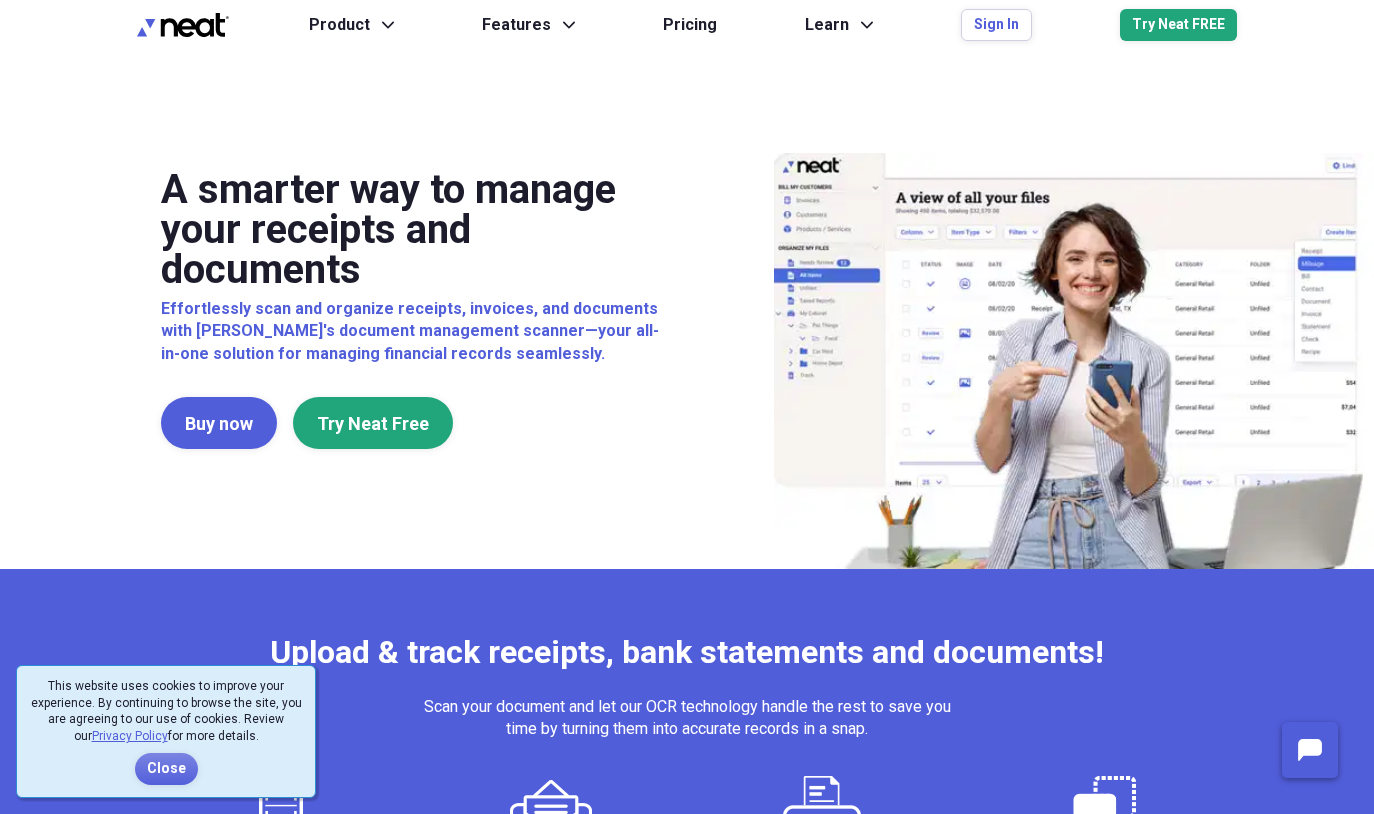 scroll, scrollTop: 0, scrollLeft: 0, axis: both 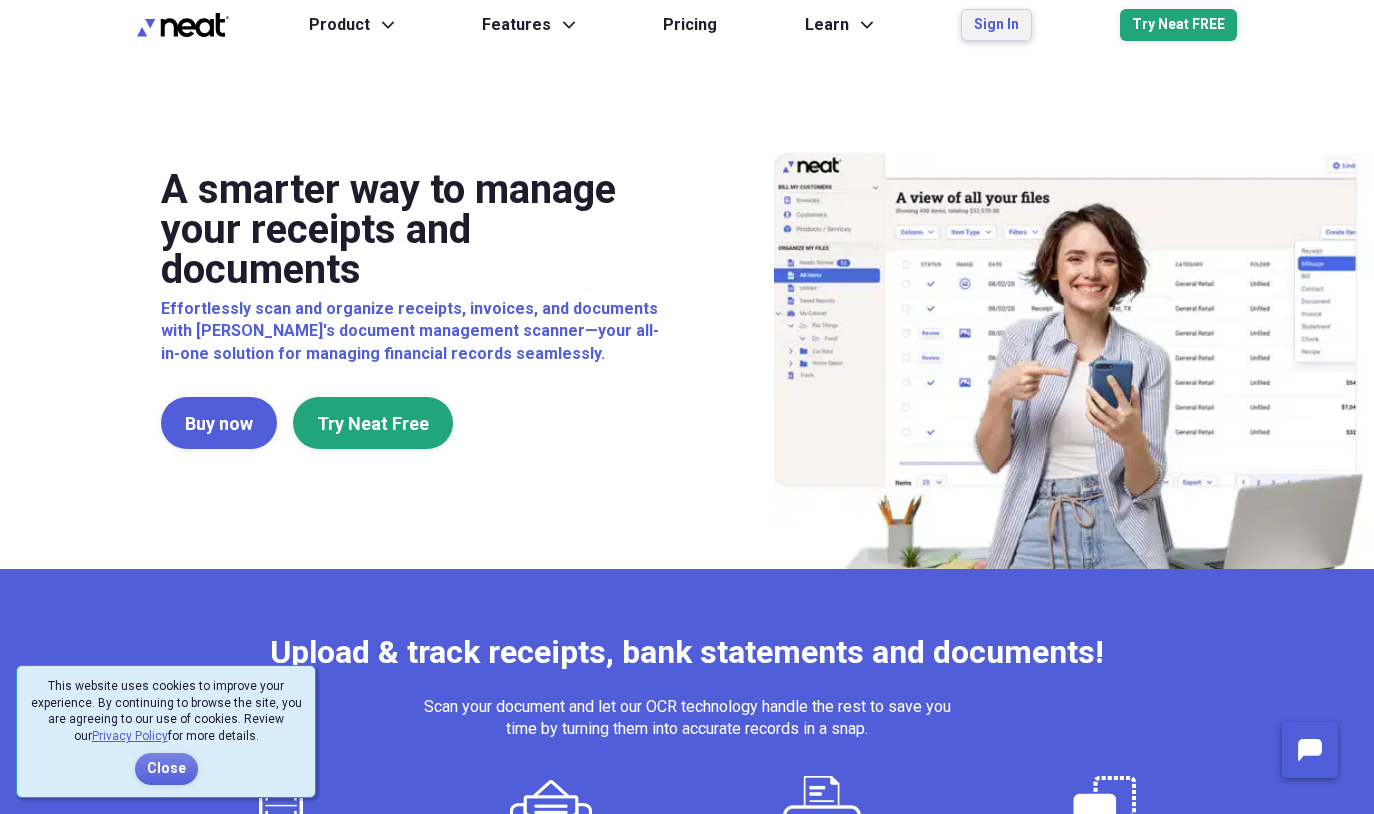 click on "Sign In" at bounding box center (996, 25) 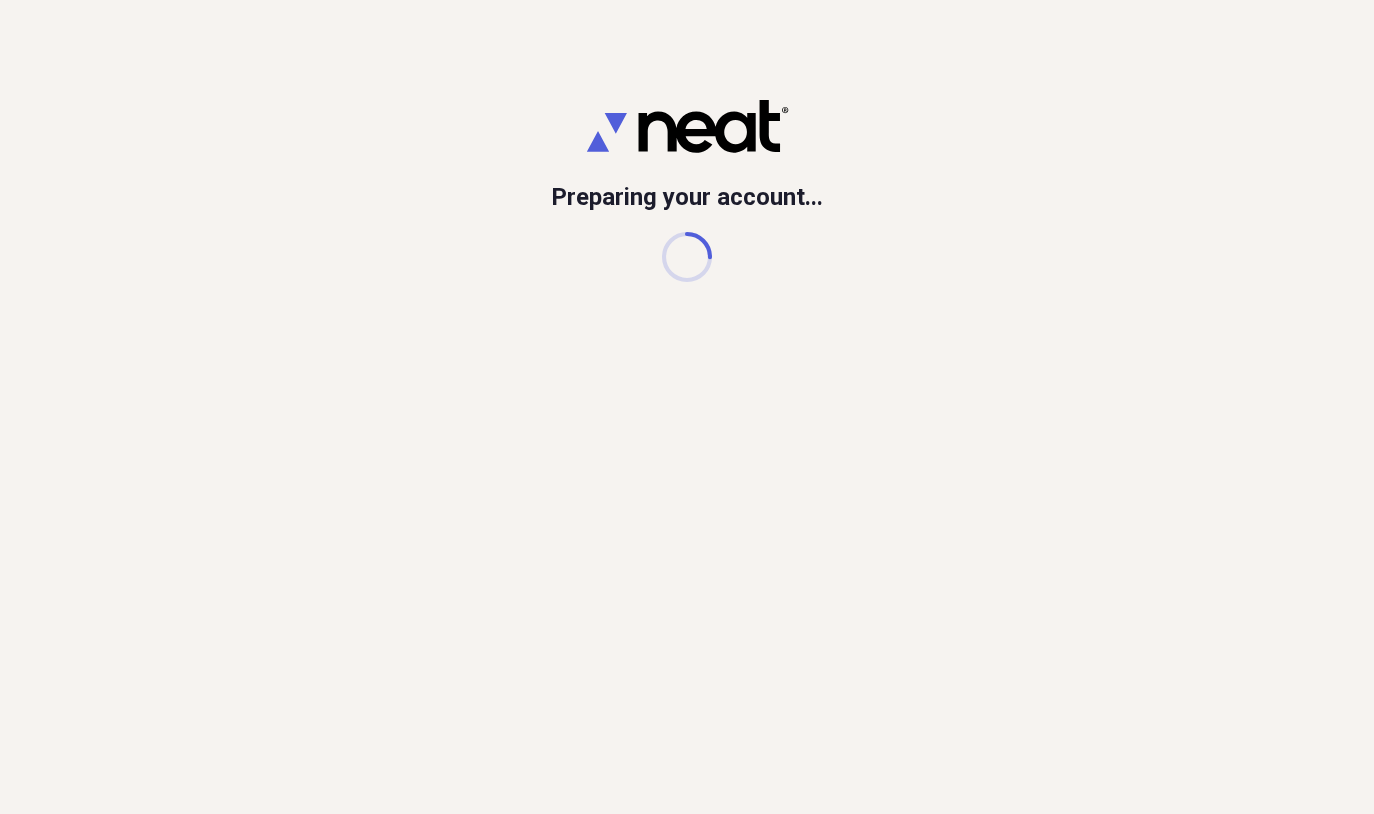scroll, scrollTop: 0, scrollLeft: 0, axis: both 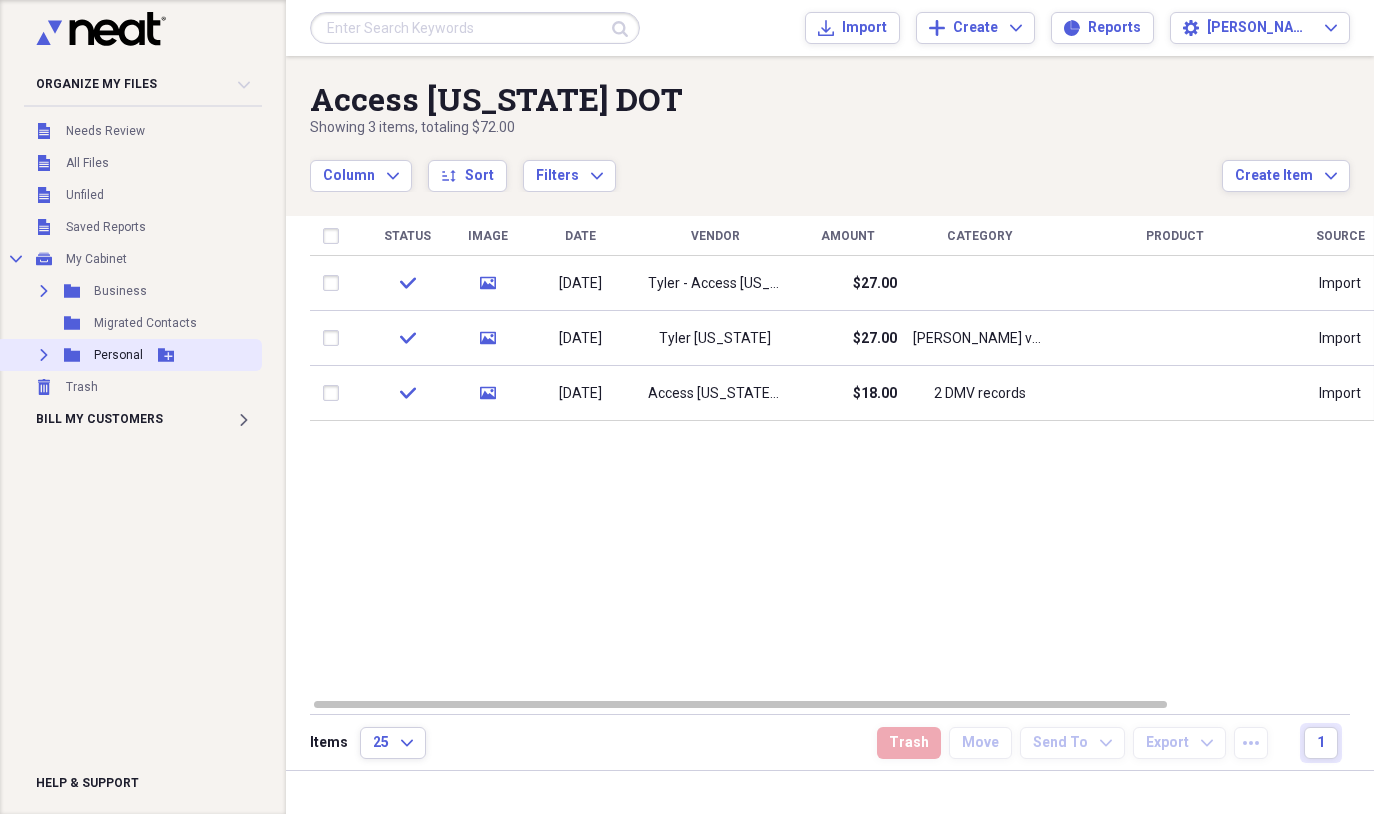 click on "Expand" 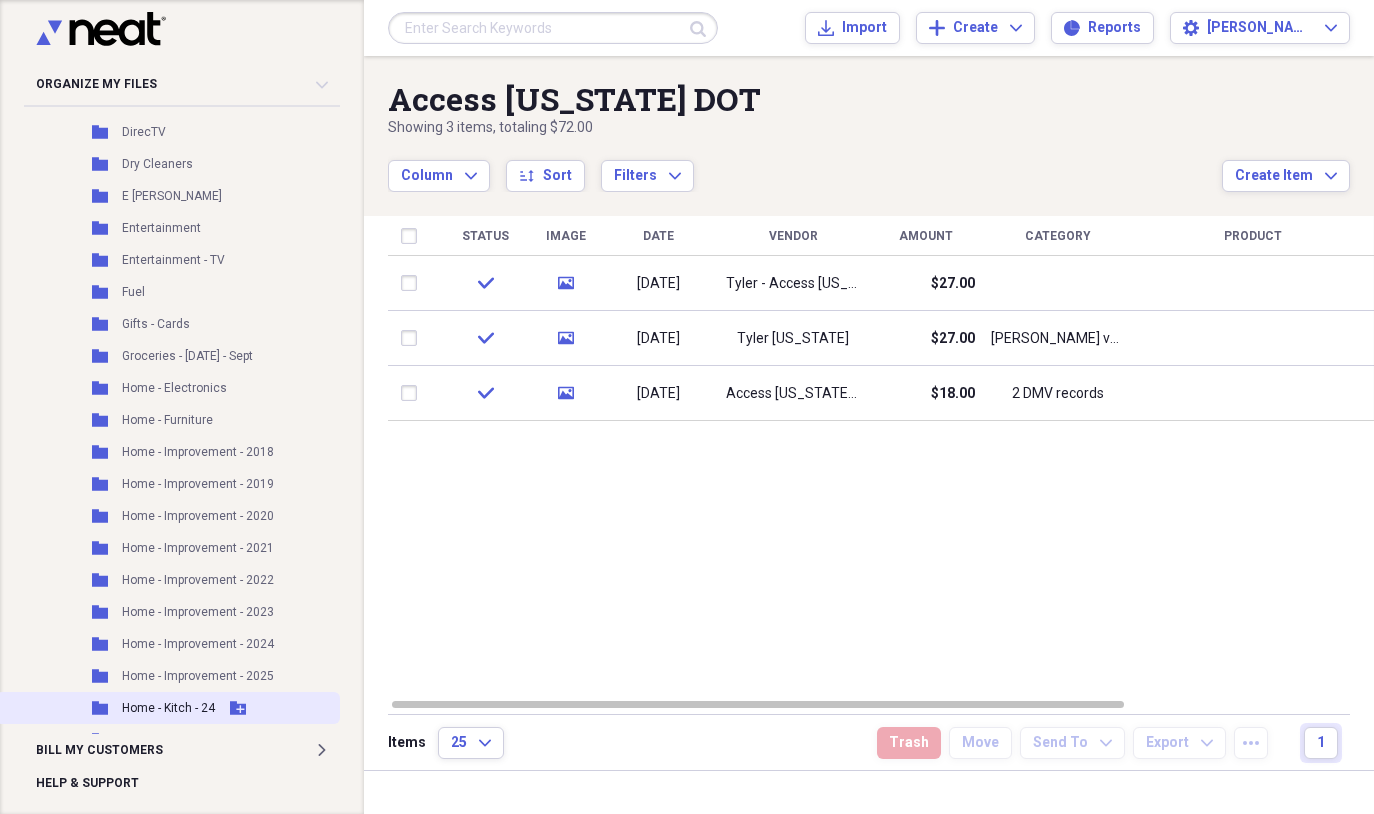 scroll, scrollTop: 588, scrollLeft: 0, axis: vertical 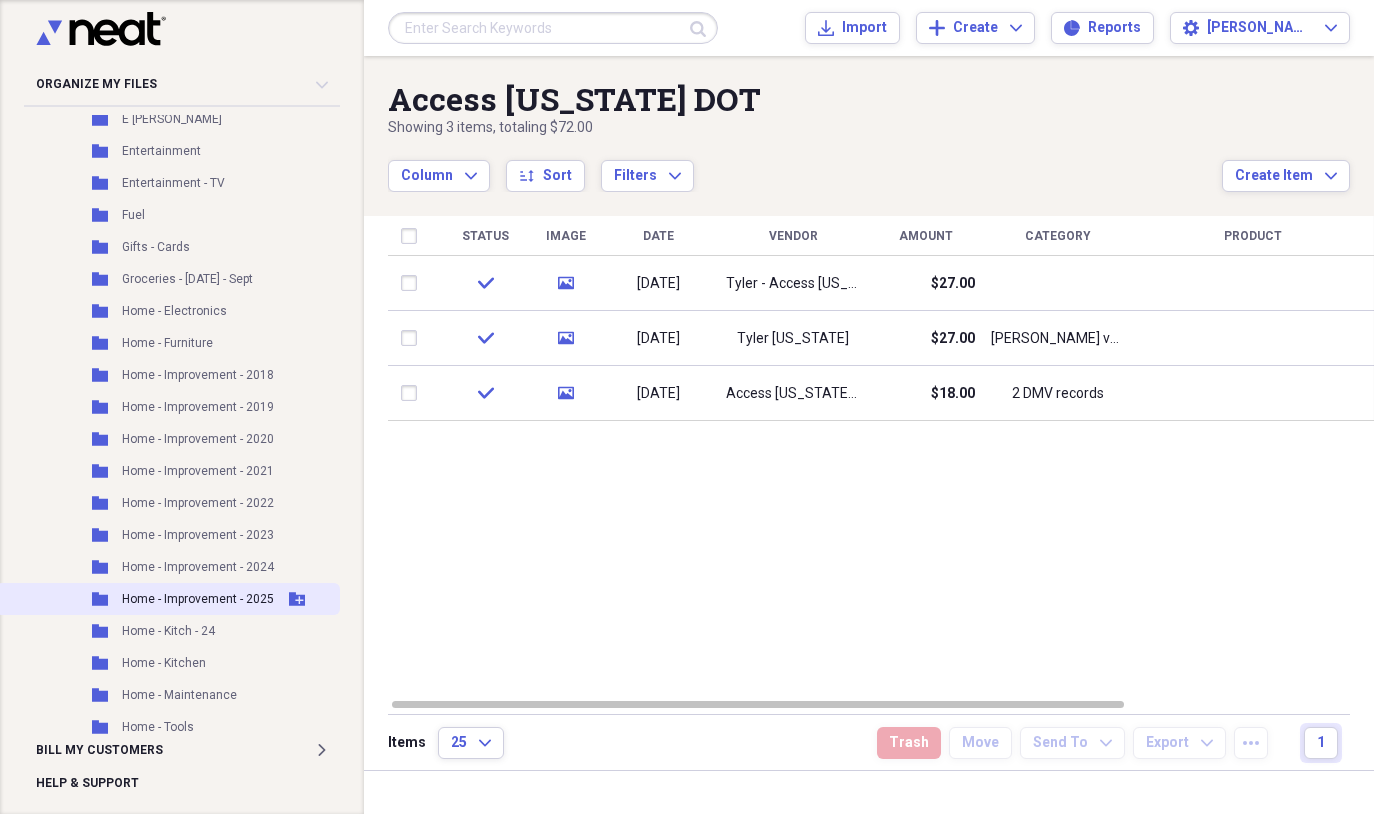 click on "Home - Improvement - 2025" at bounding box center (198, 599) 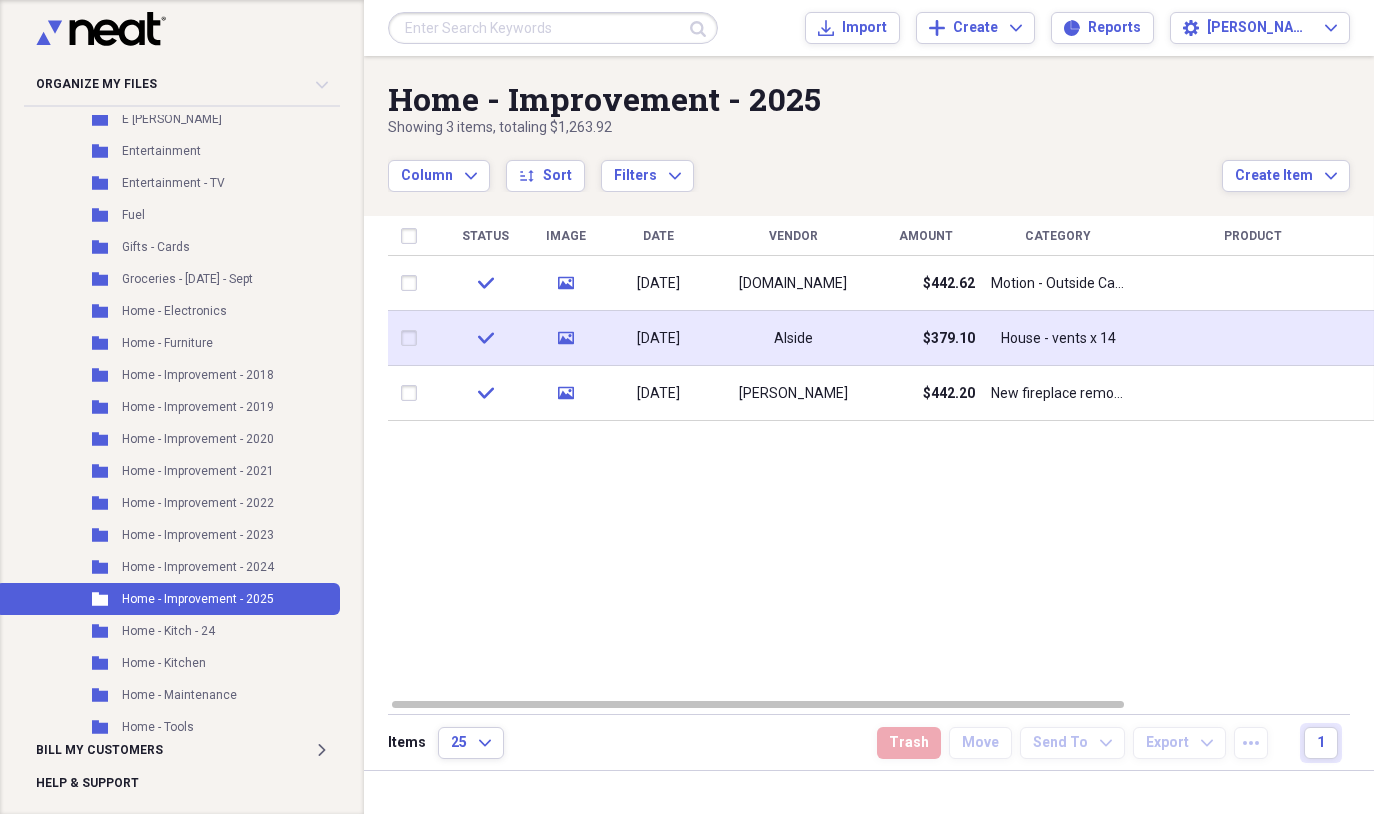 click at bounding box center [1253, 338] 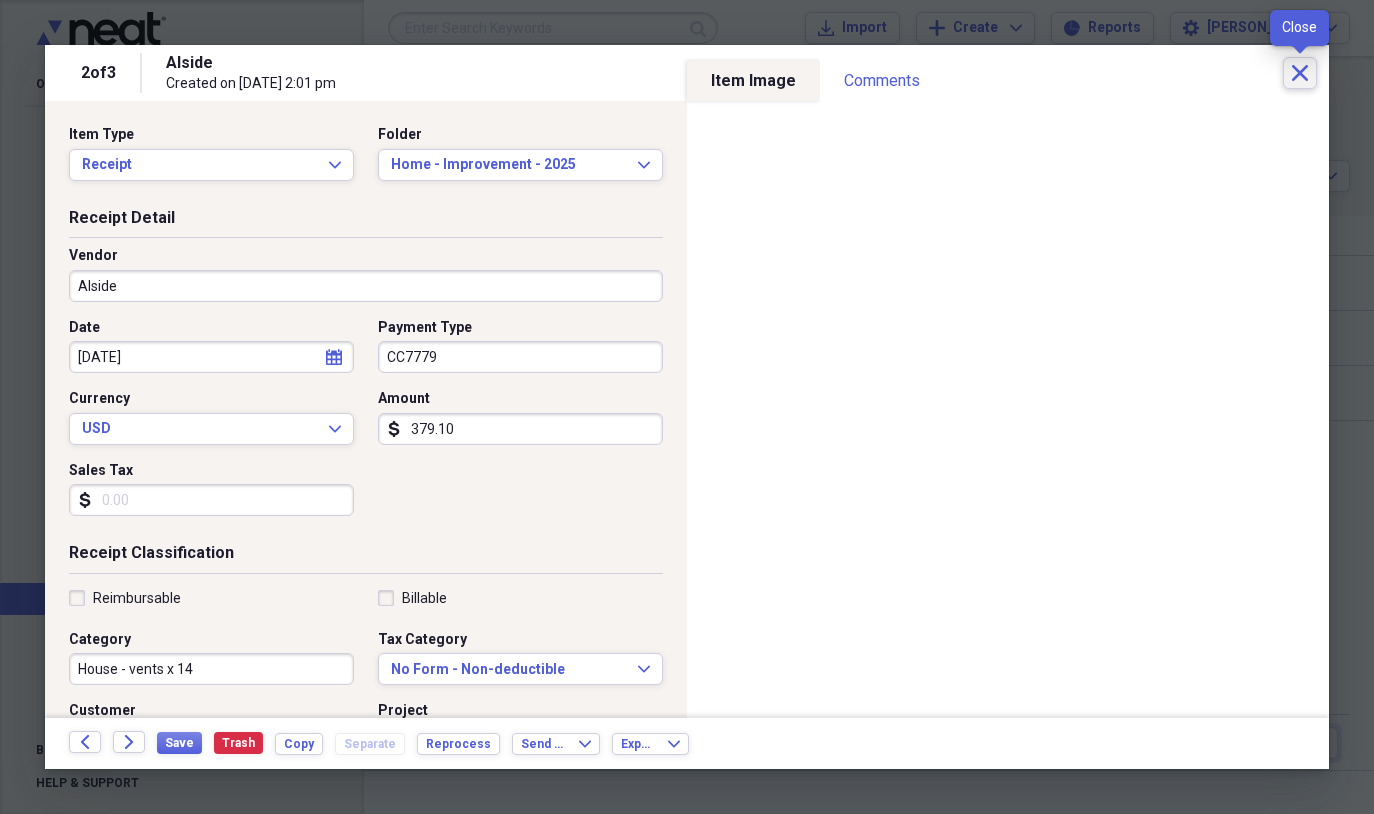 click 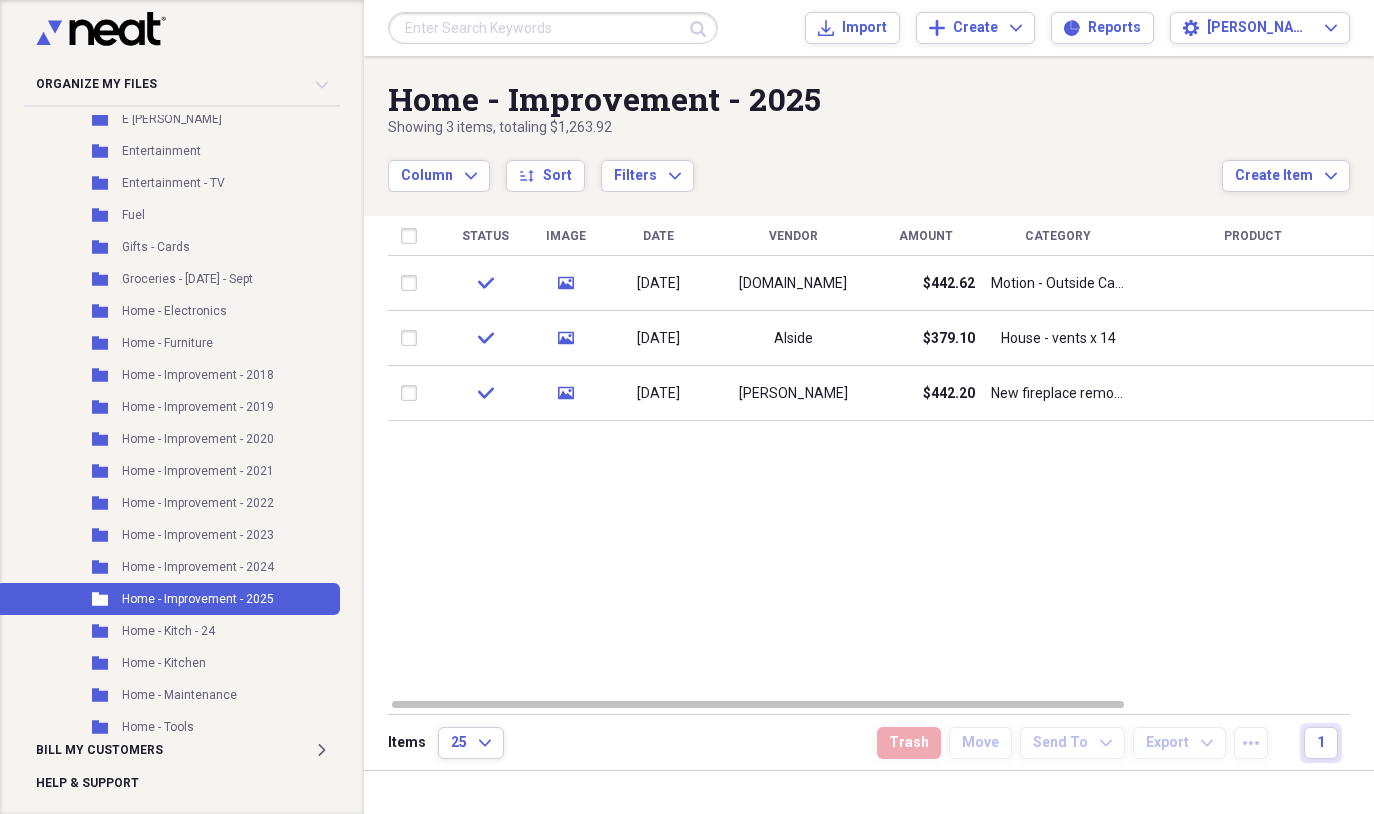 click on "Date" at bounding box center [658, 236] 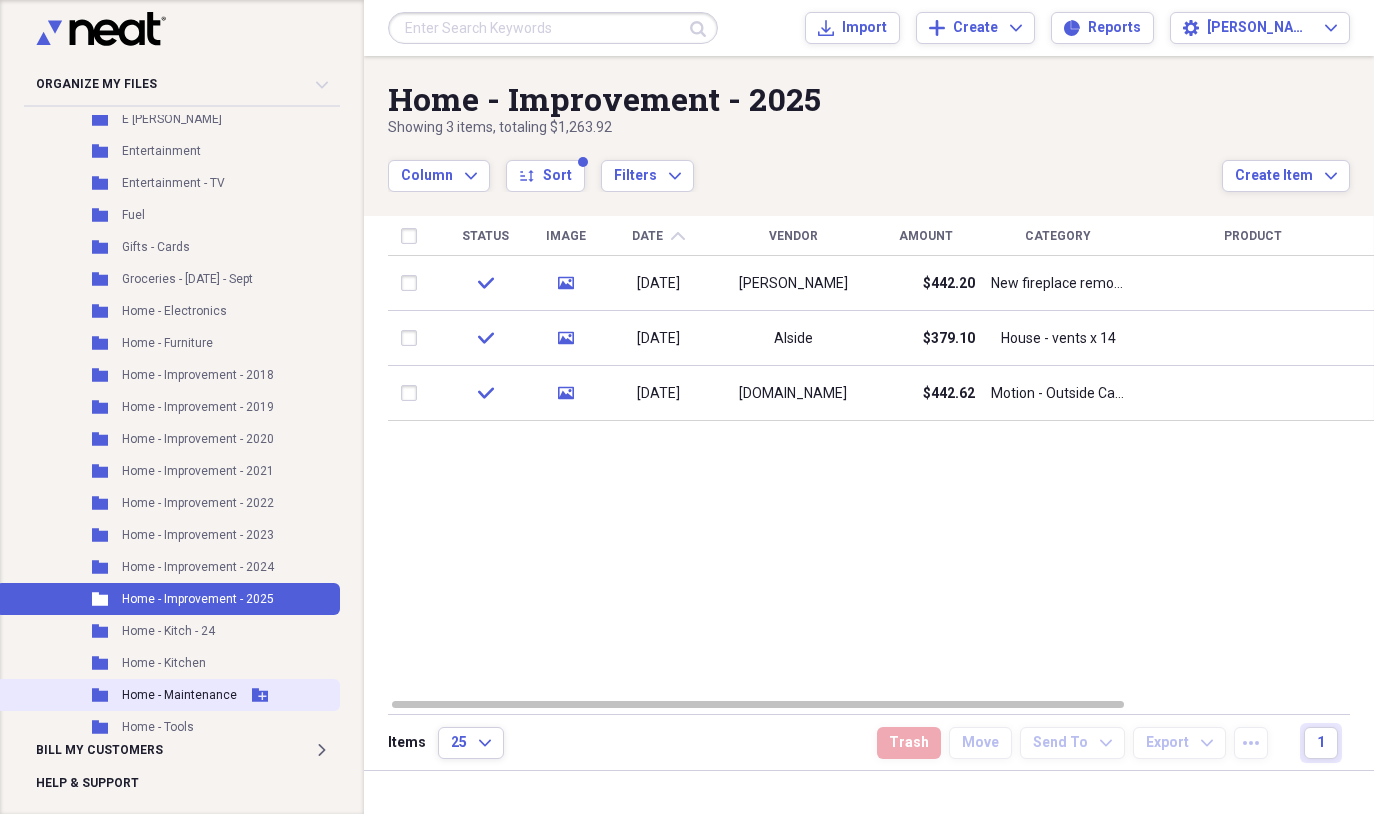 click on "Folder Home - Maintenance Add Folder" at bounding box center [168, 695] 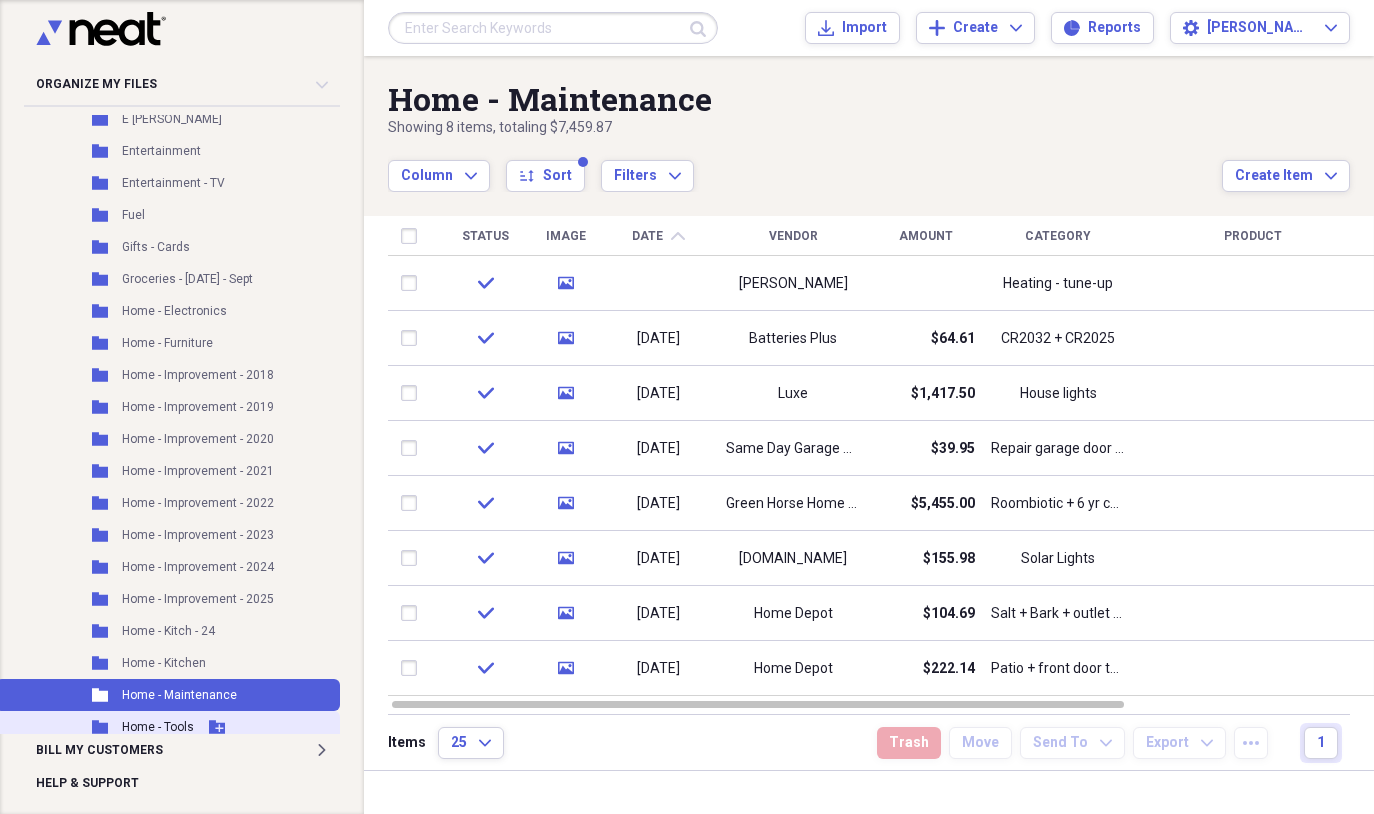 click on "Folder Home - Tools Add Folder" at bounding box center (168, 727) 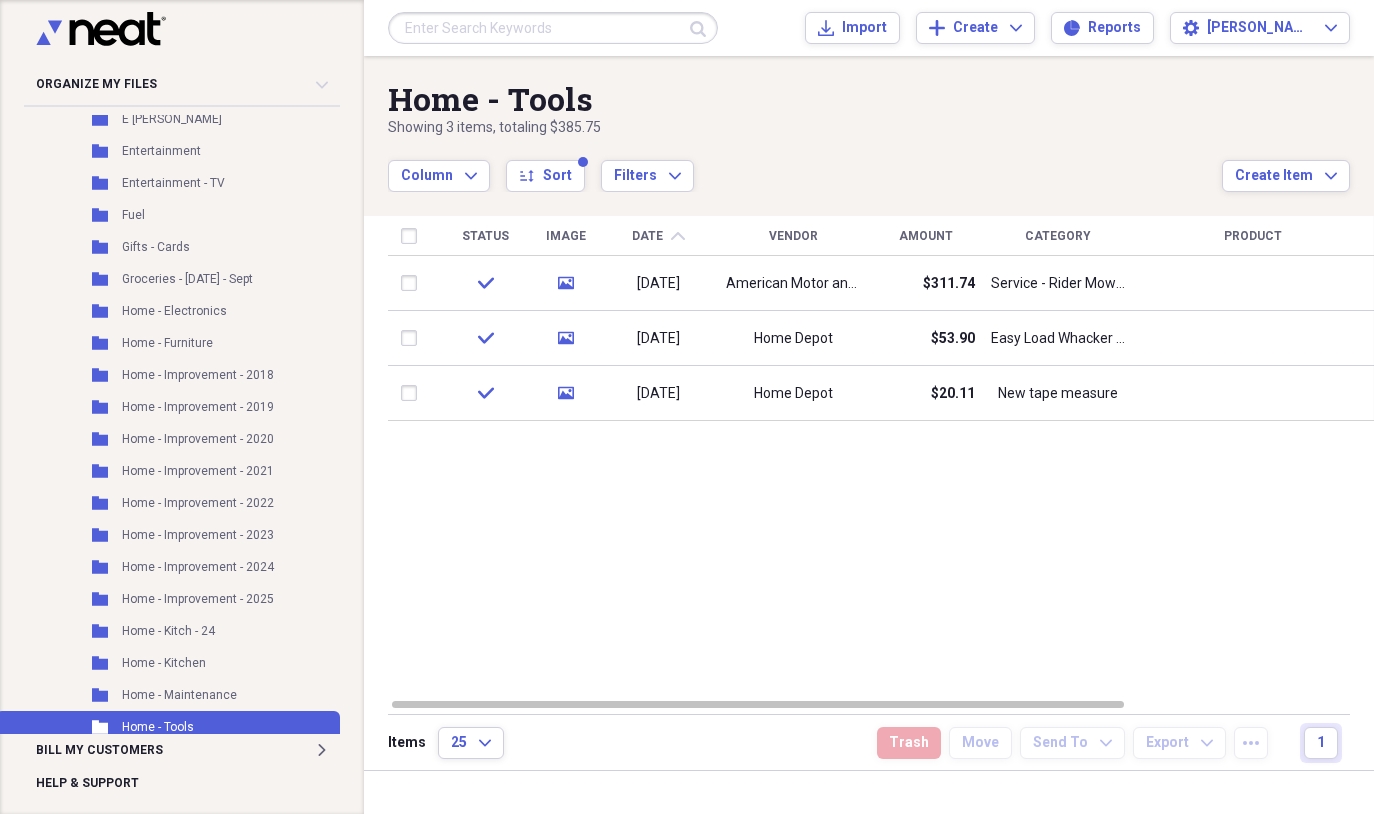 scroll, scrollTop: 840, scrollLeft: 0, axis: vertical 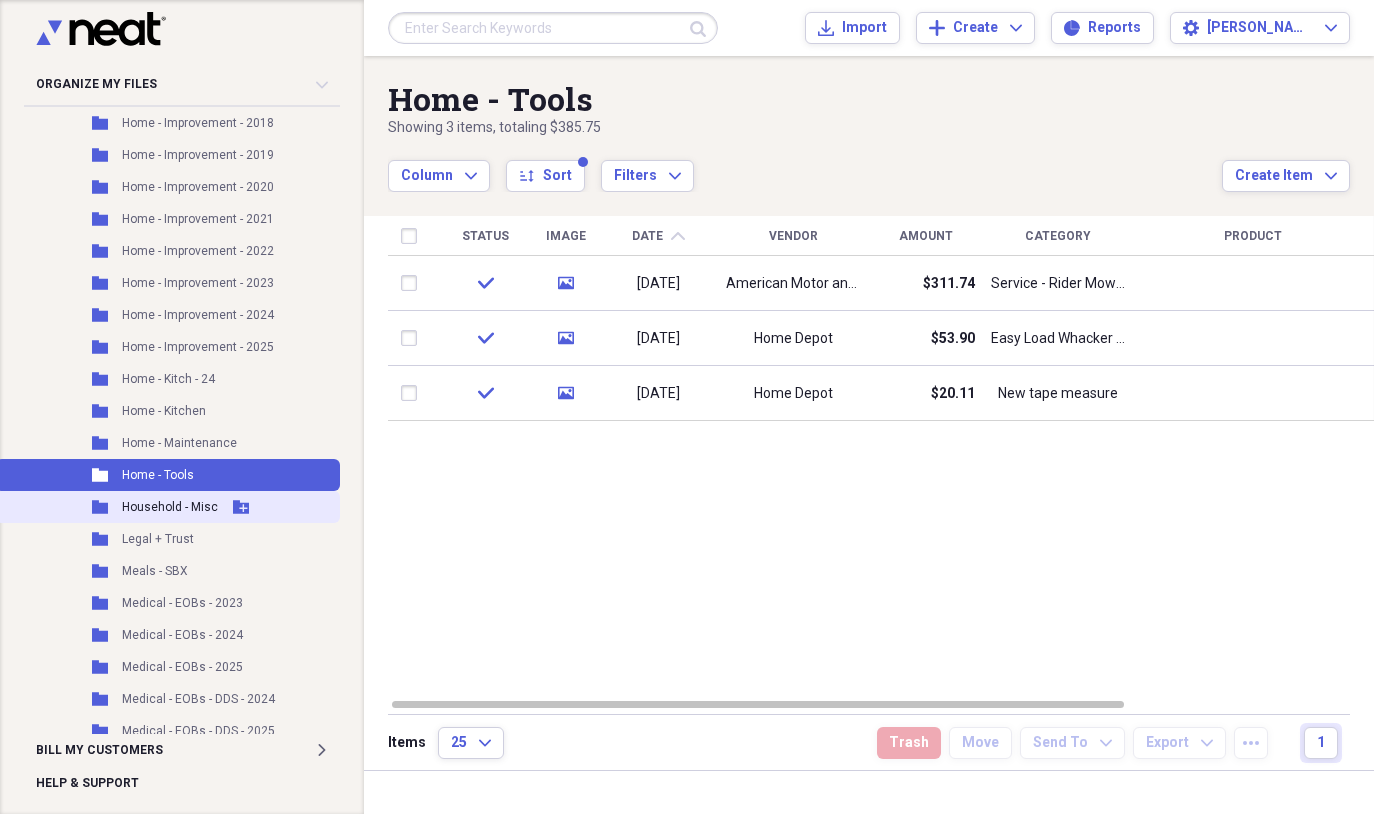 click on "Household - Misc" at bounding box center [170, 507] 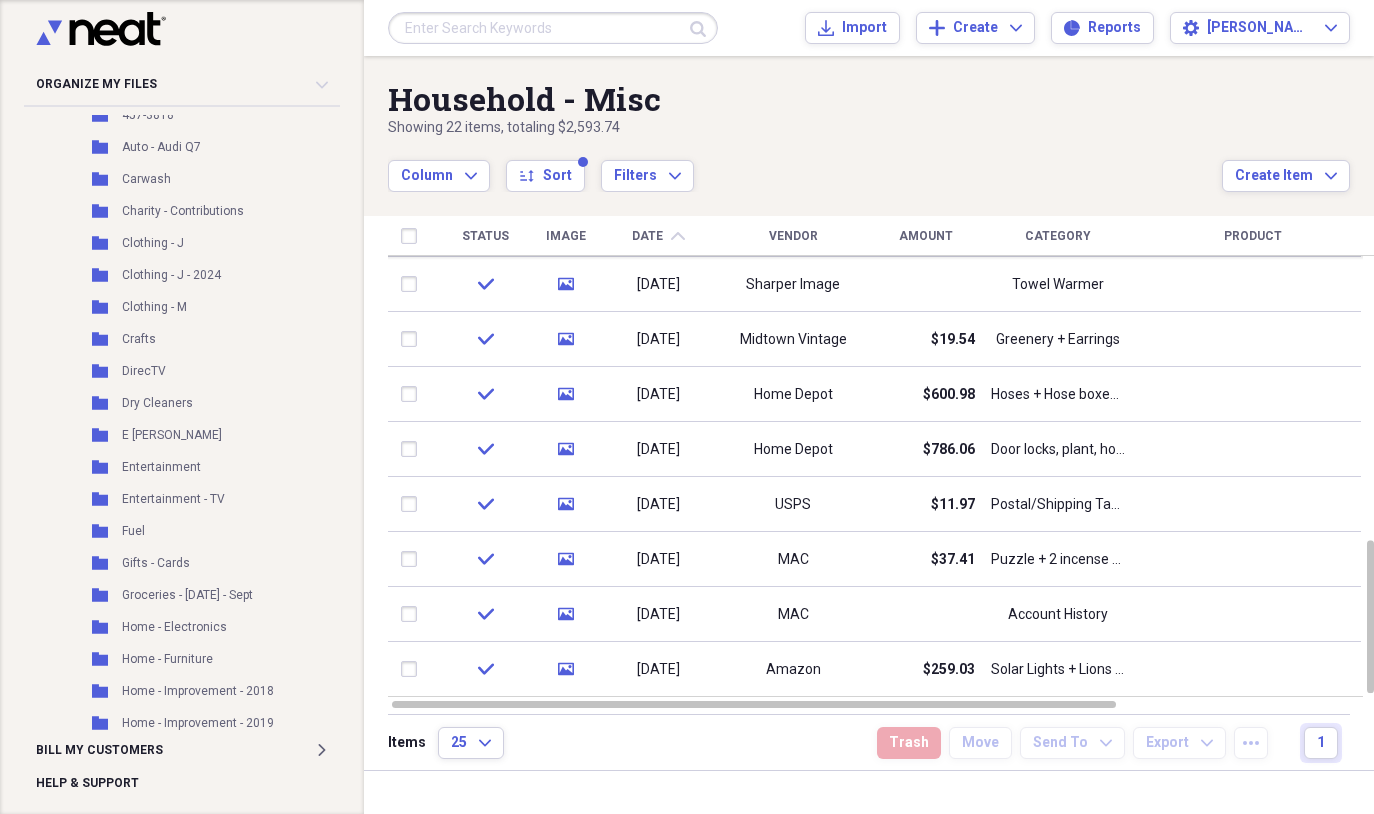 scroll, scrollTop: 0, scrollLeft: 0, axis: both 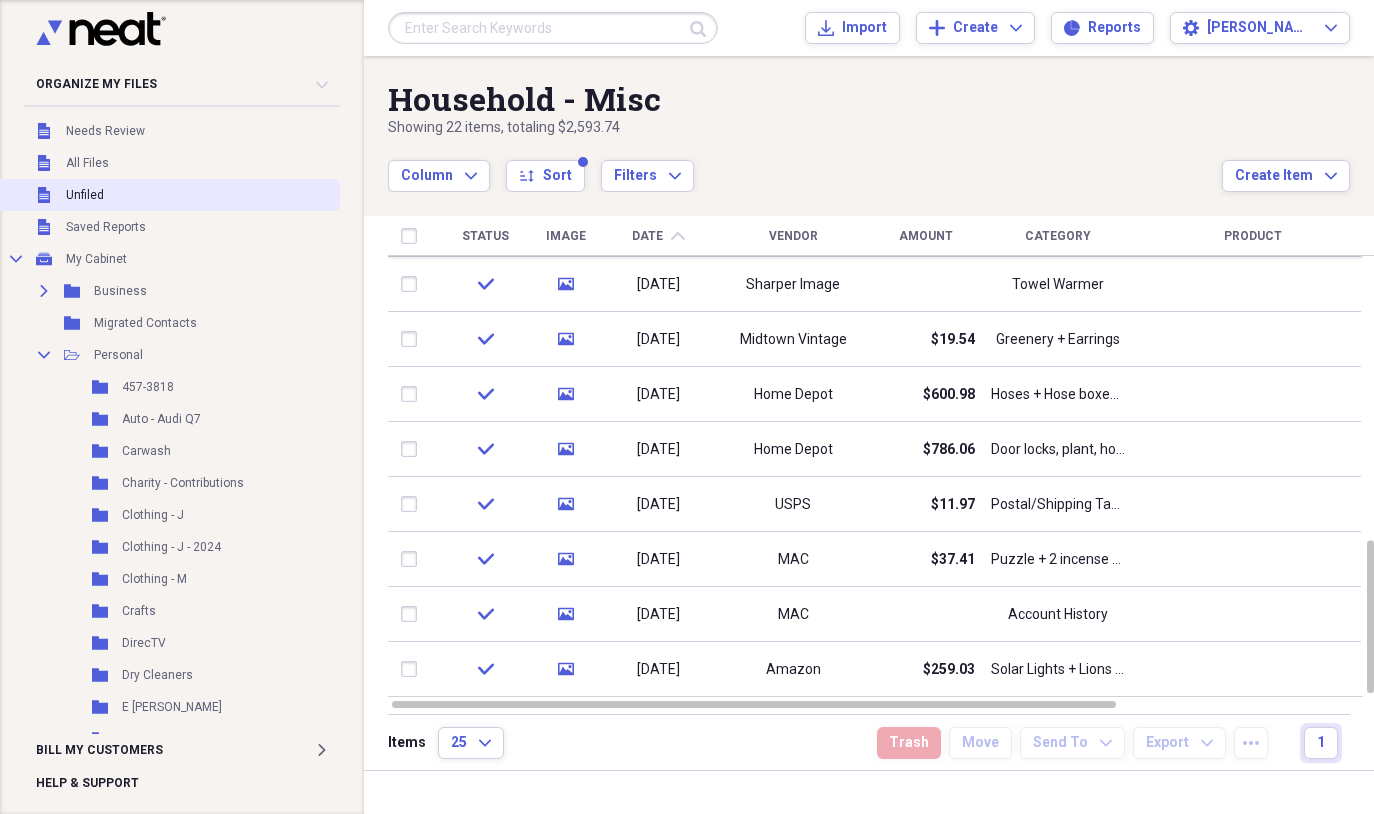 click on "Unfiled Unfiled" at bounding box center (168, 195) 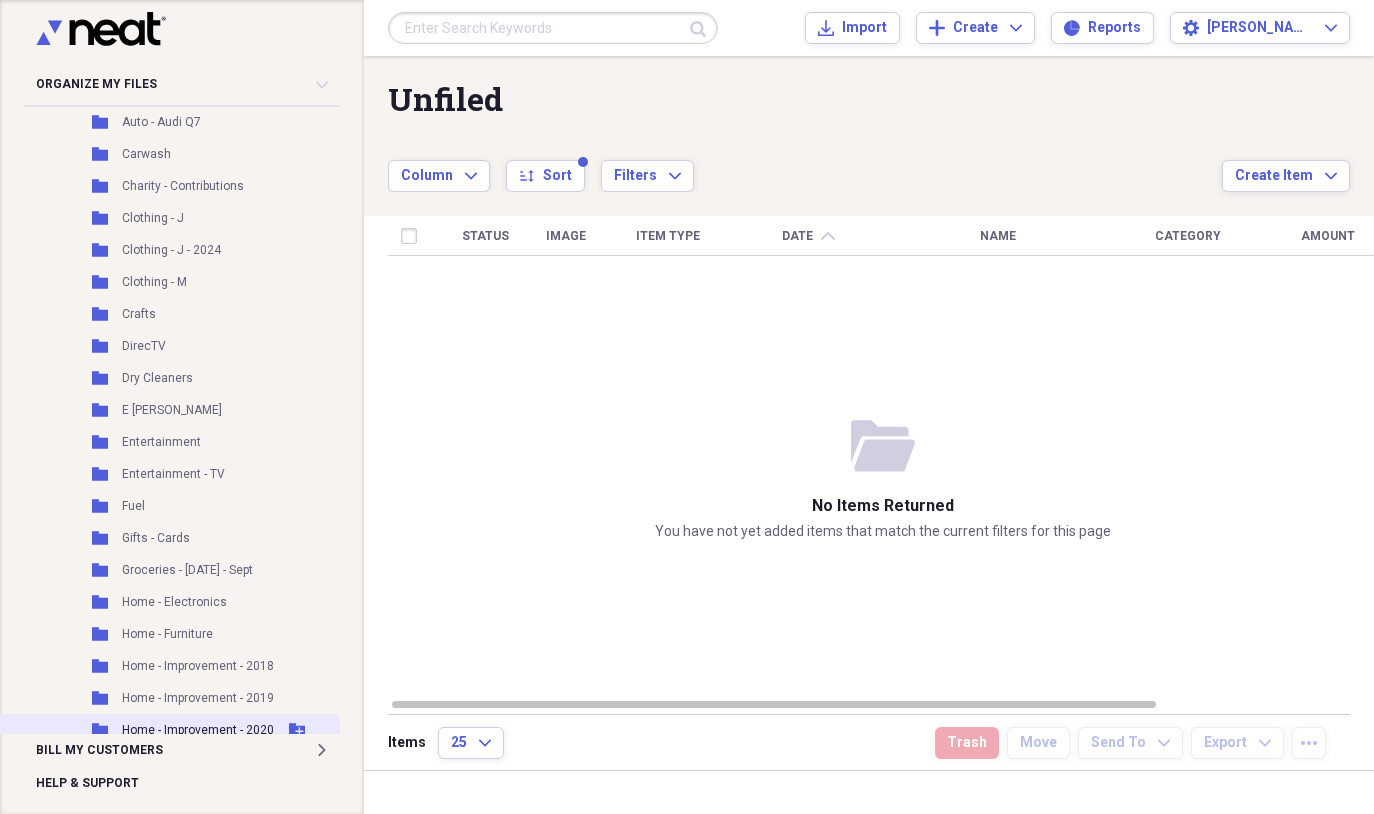 scroll, scrollTop: 420, scrollLeft: 0, axis: vertical 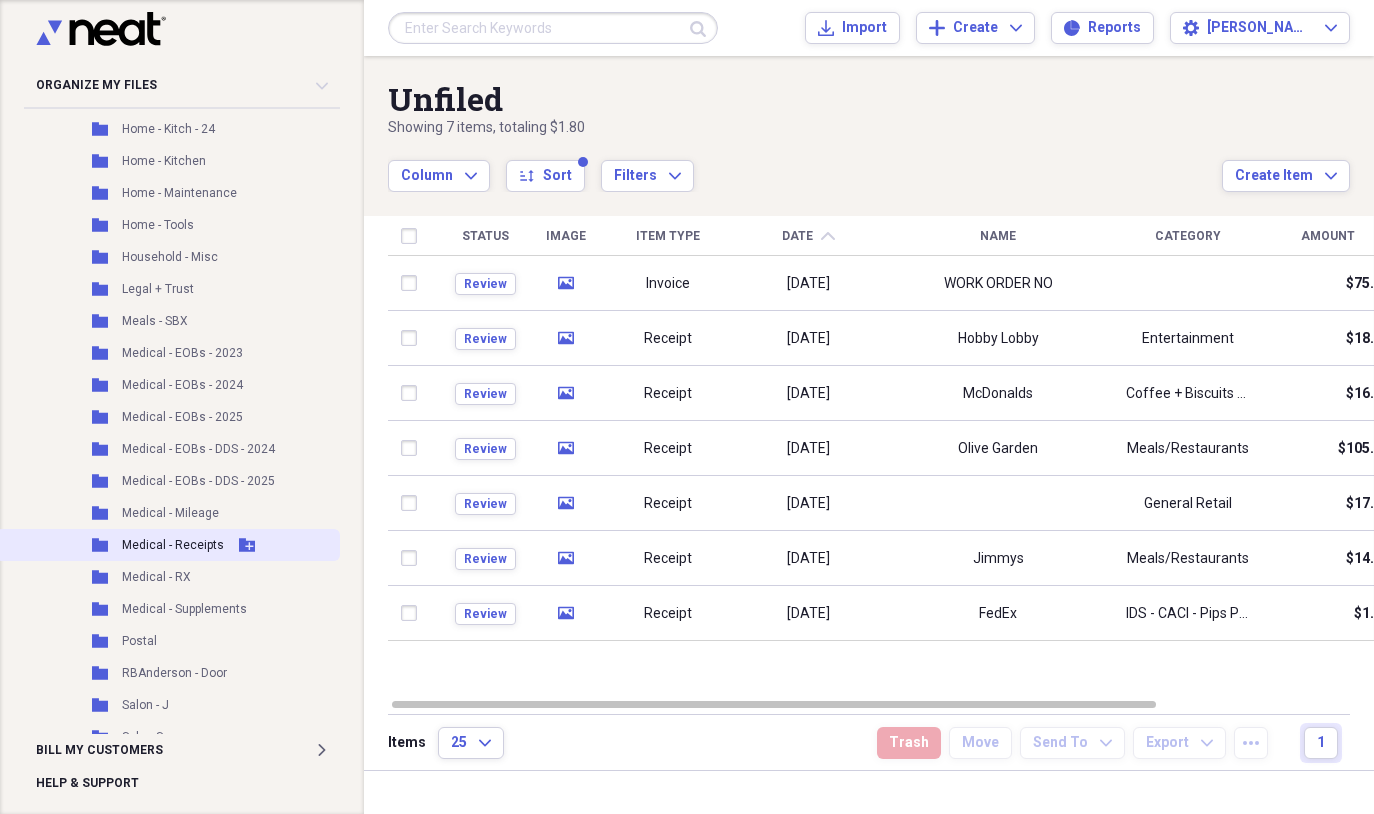 click on "Medical - Receipts" at bounding box center (173, 545) 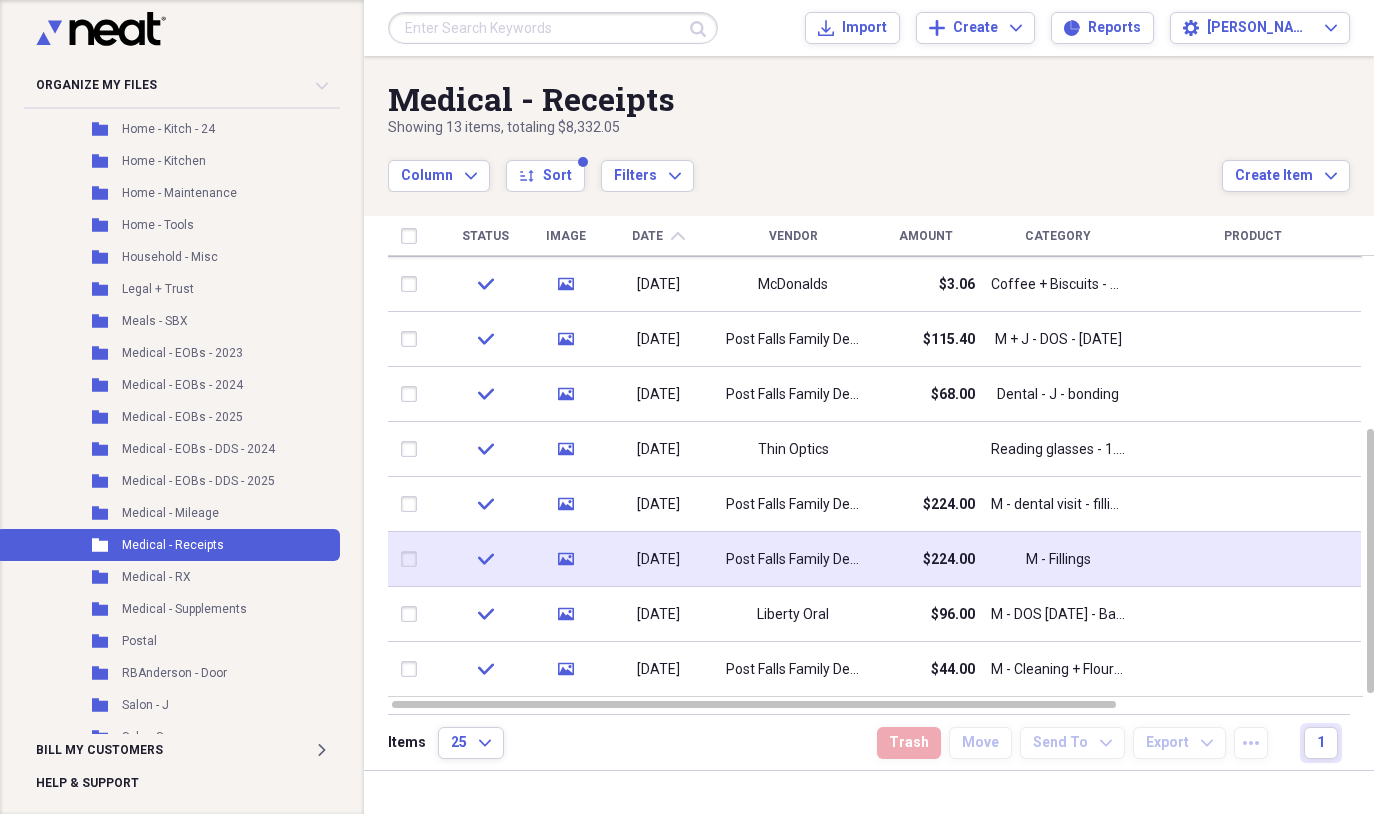 click on "04/21/2025" at bounding box center [658, 560] 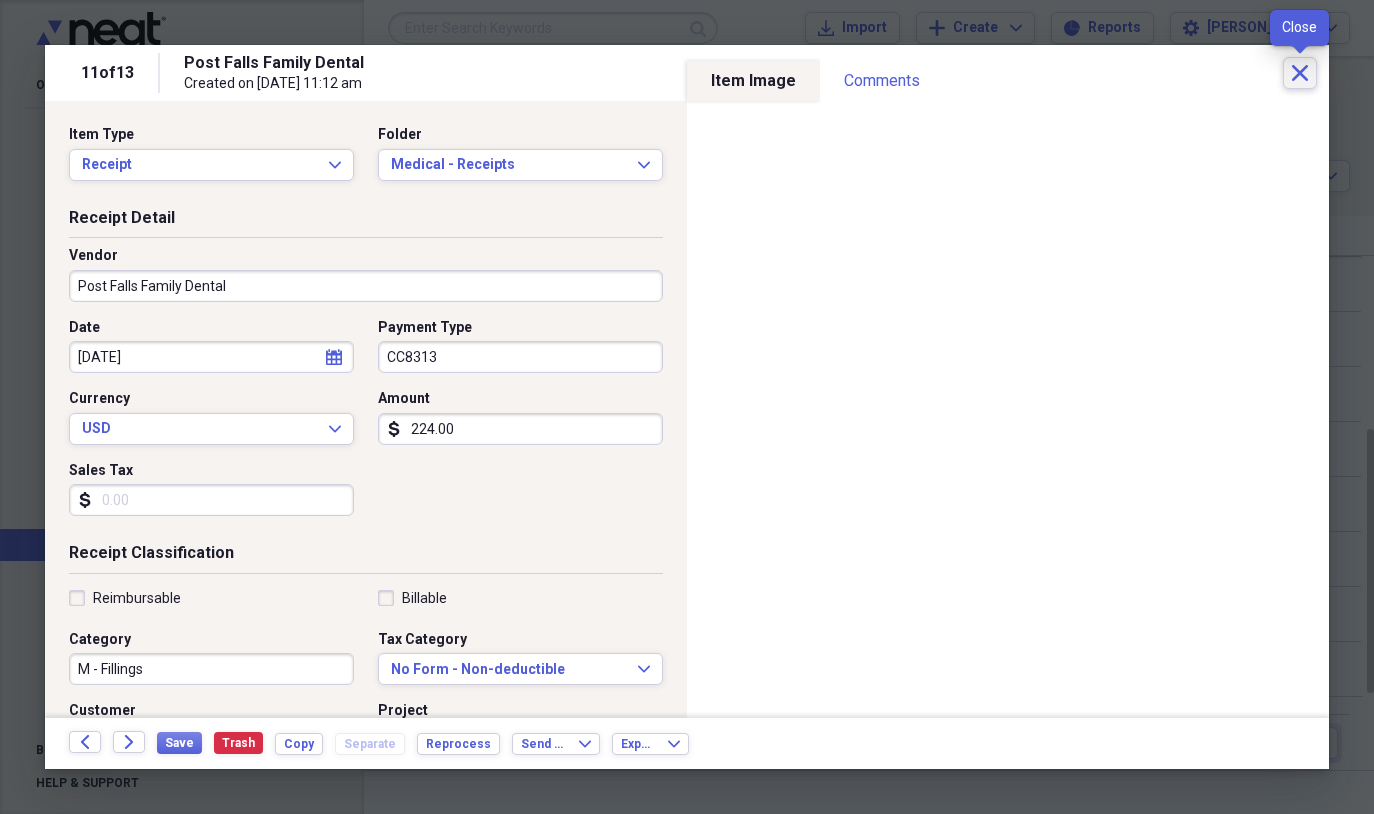 drag, startPoint x: 1299, startPoint y: 69, endPoint x: 1295, endPoint y: 96, distance: 27.294687 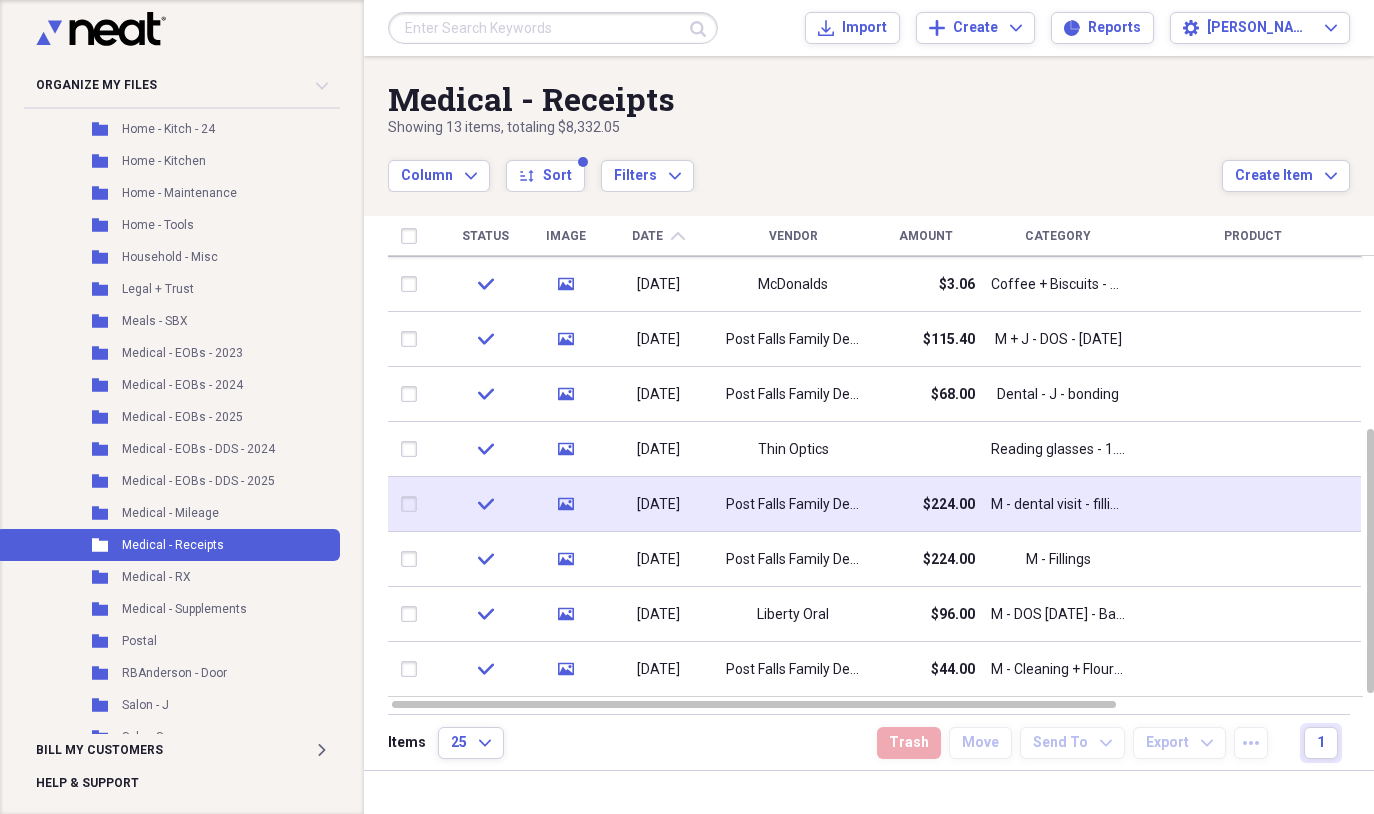 click on "Post Falls Family Dental" at bounding box center [793, 505] 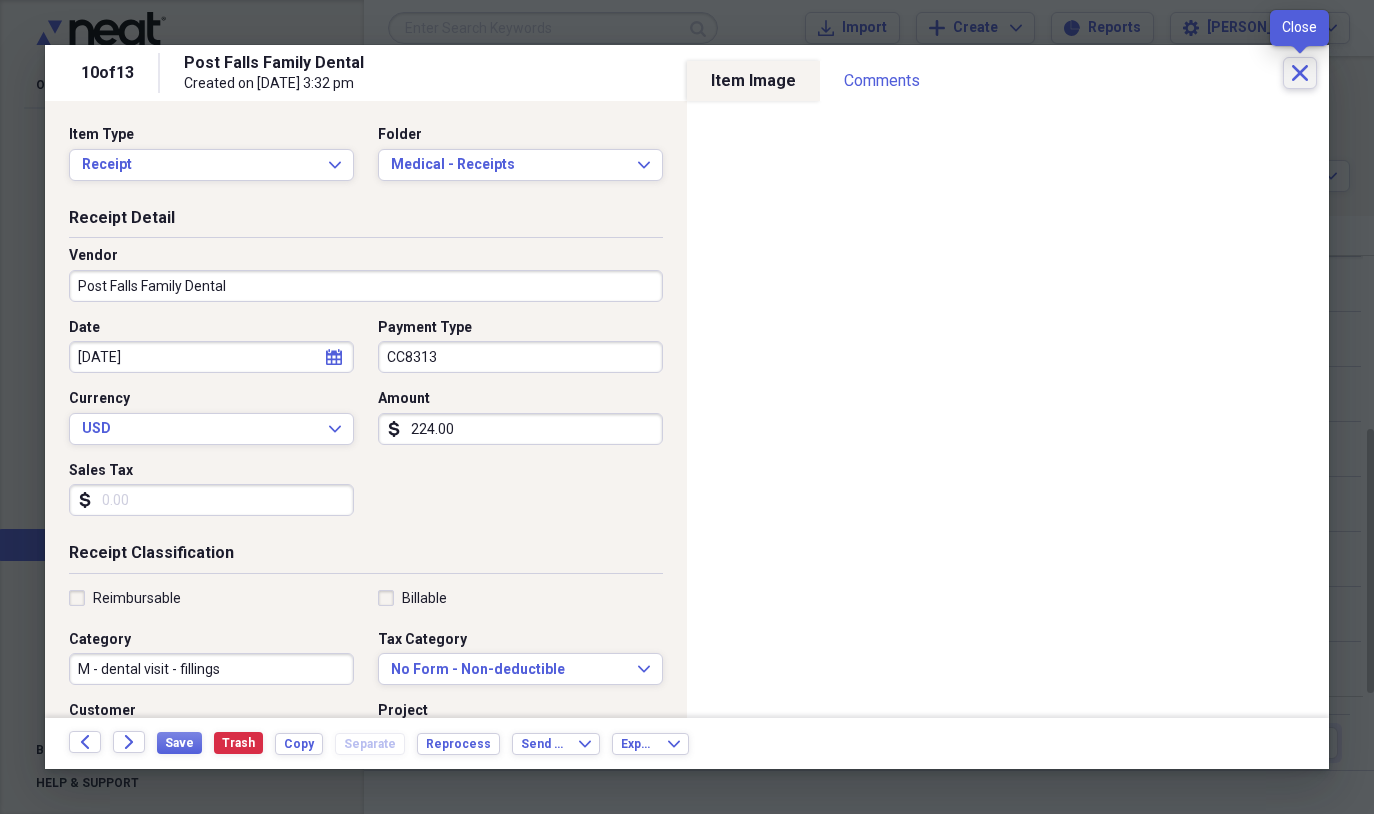 click on "Close" 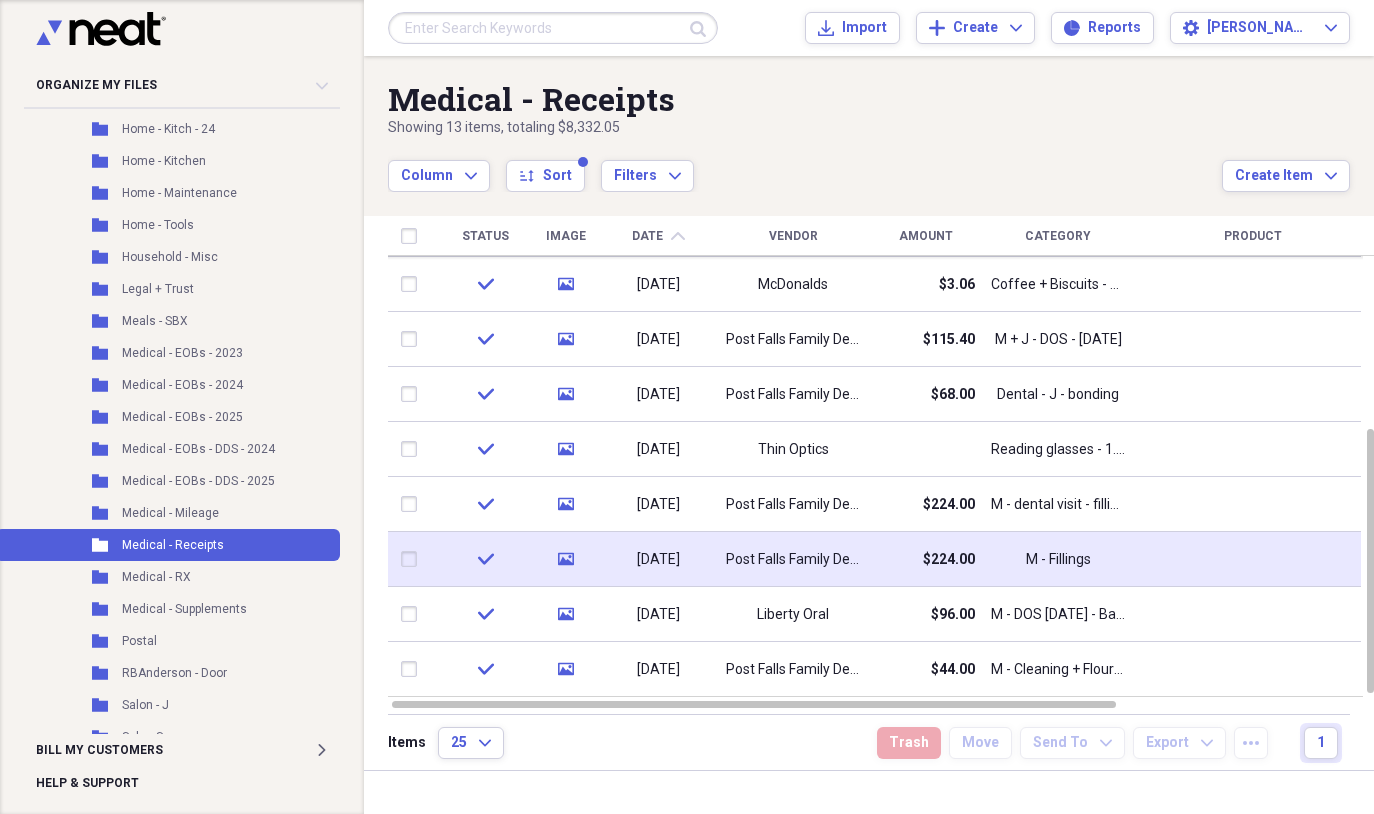 click at bounding box center (1253, 559) 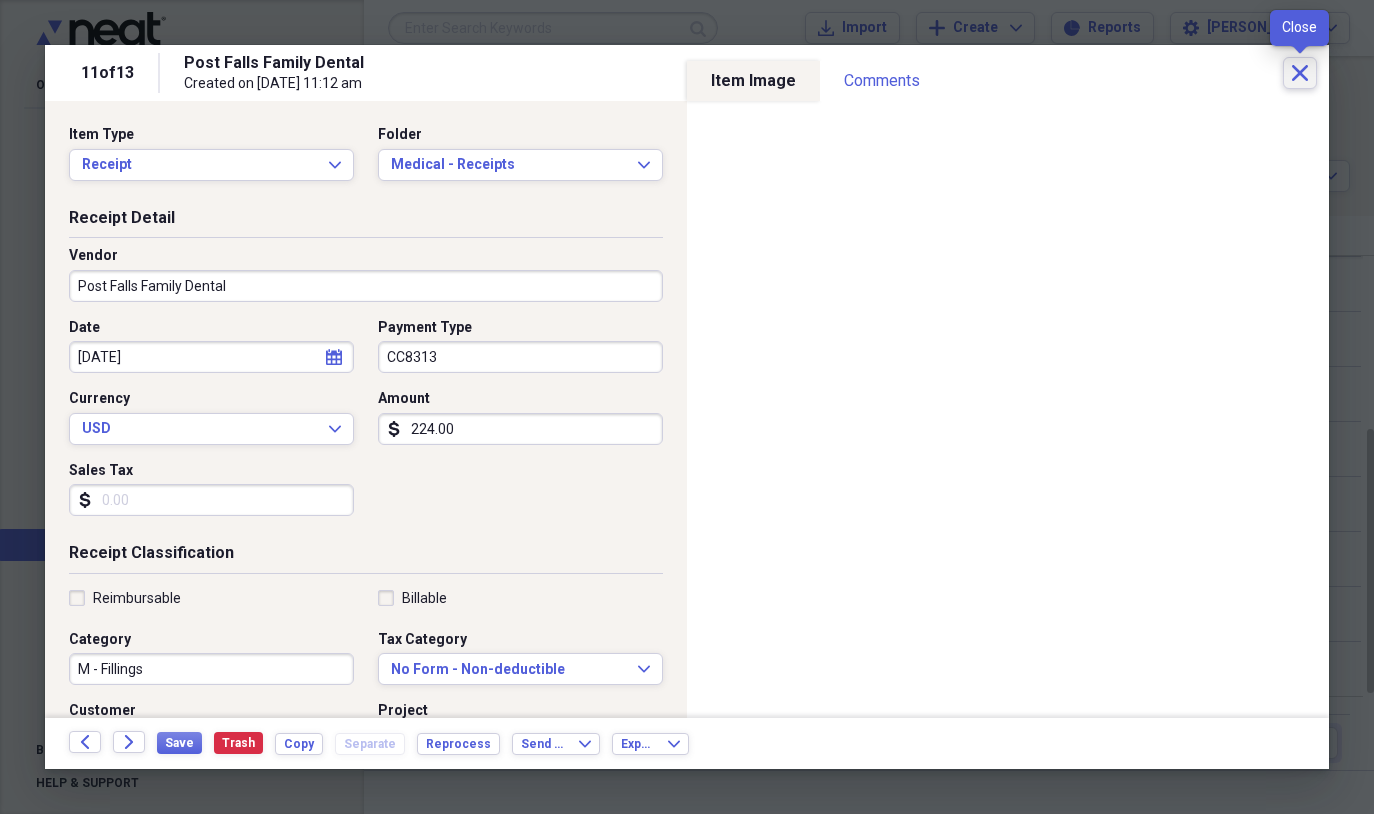 click on "Close" at bounding box center (1300, 73) 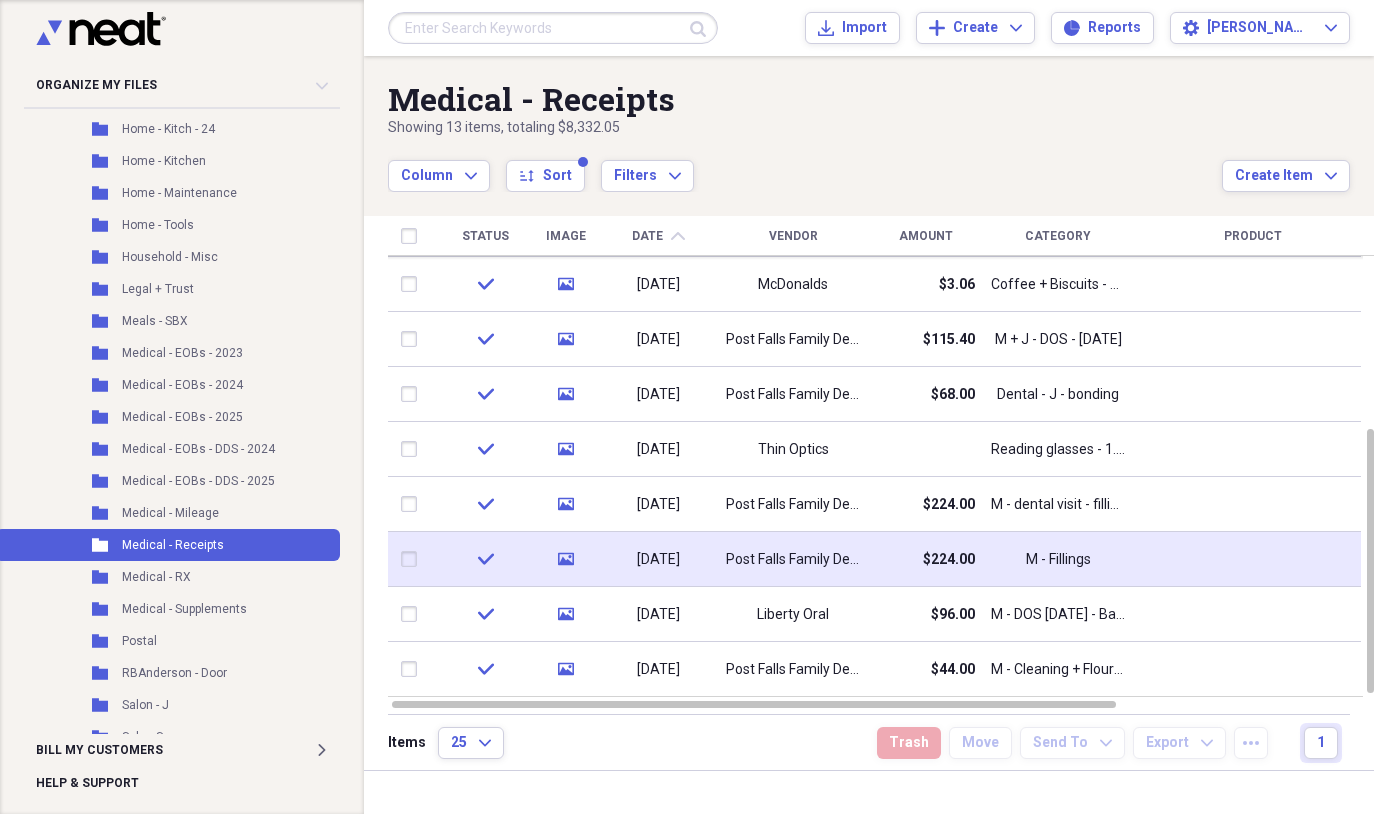 click at bounding box center [413, 559] 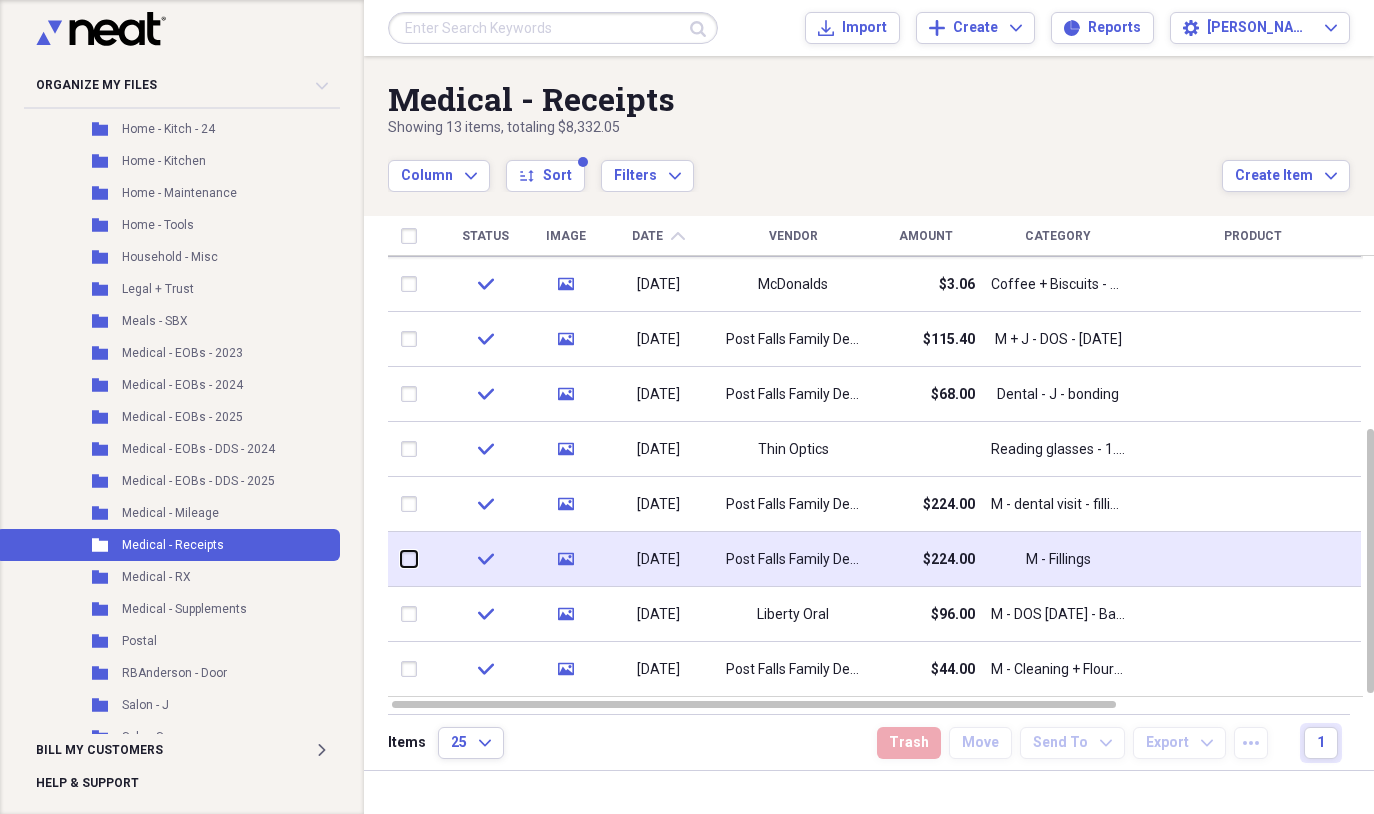 click at bounding box center (401, 559) 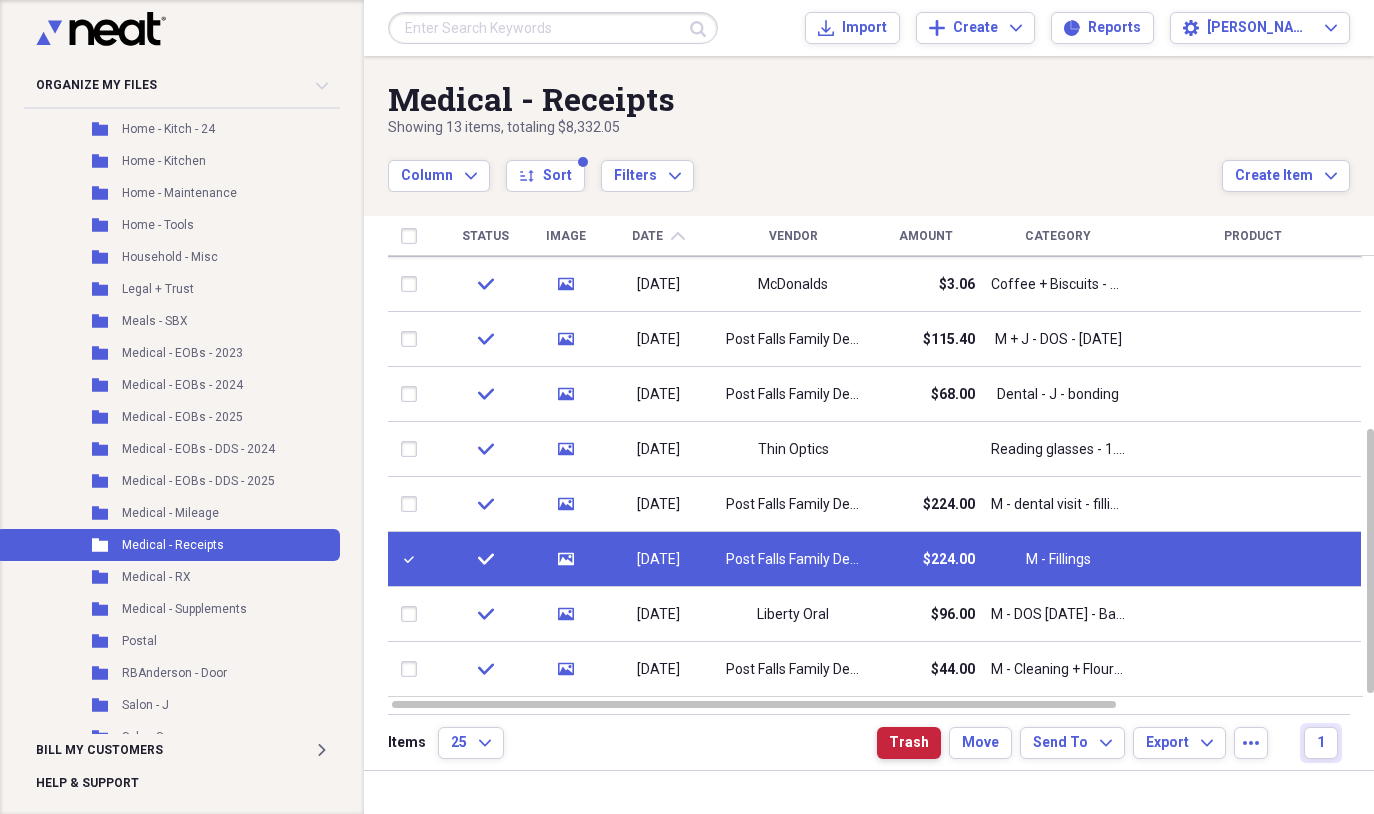 click on "Trash" at bounding box center [909, 743] 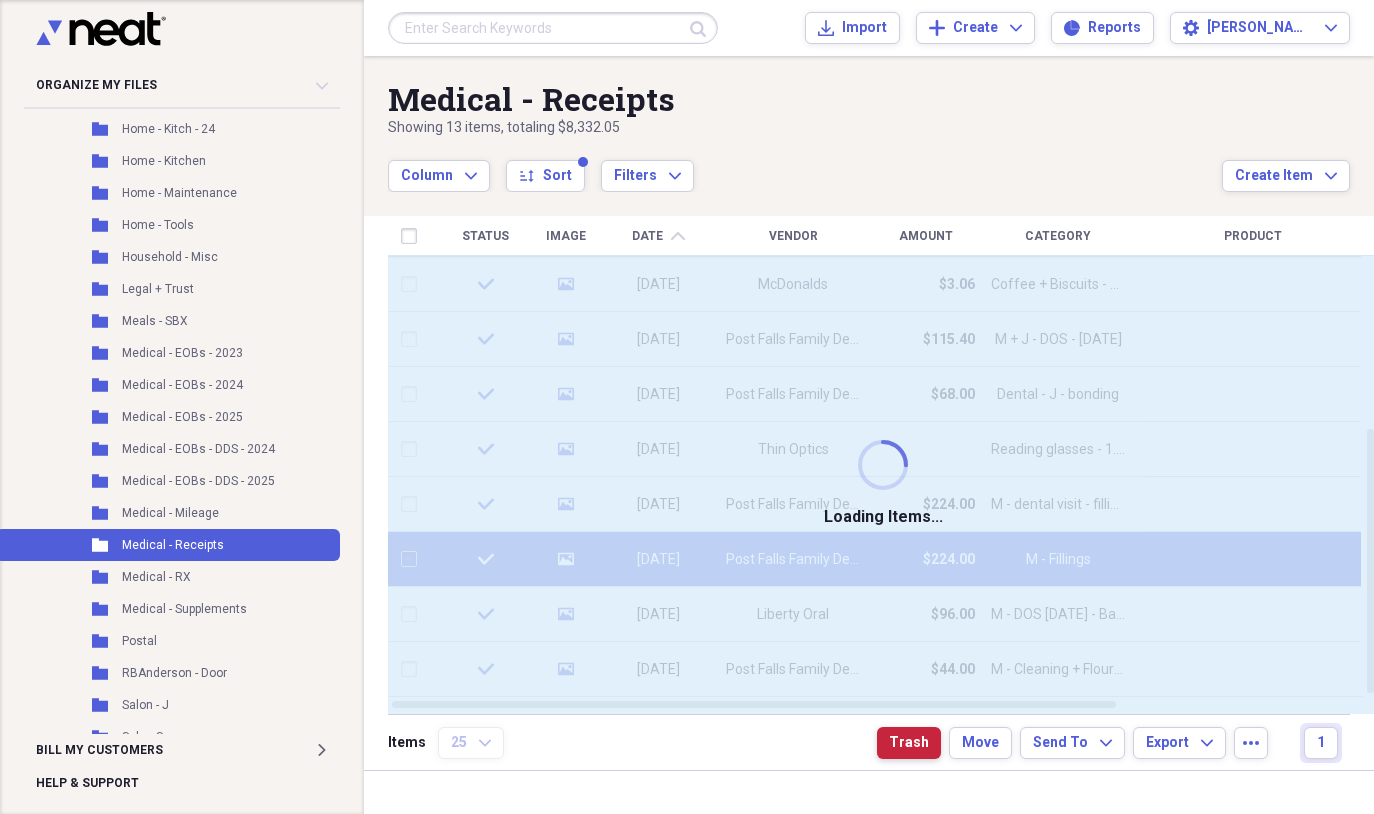 checkbox on "false" 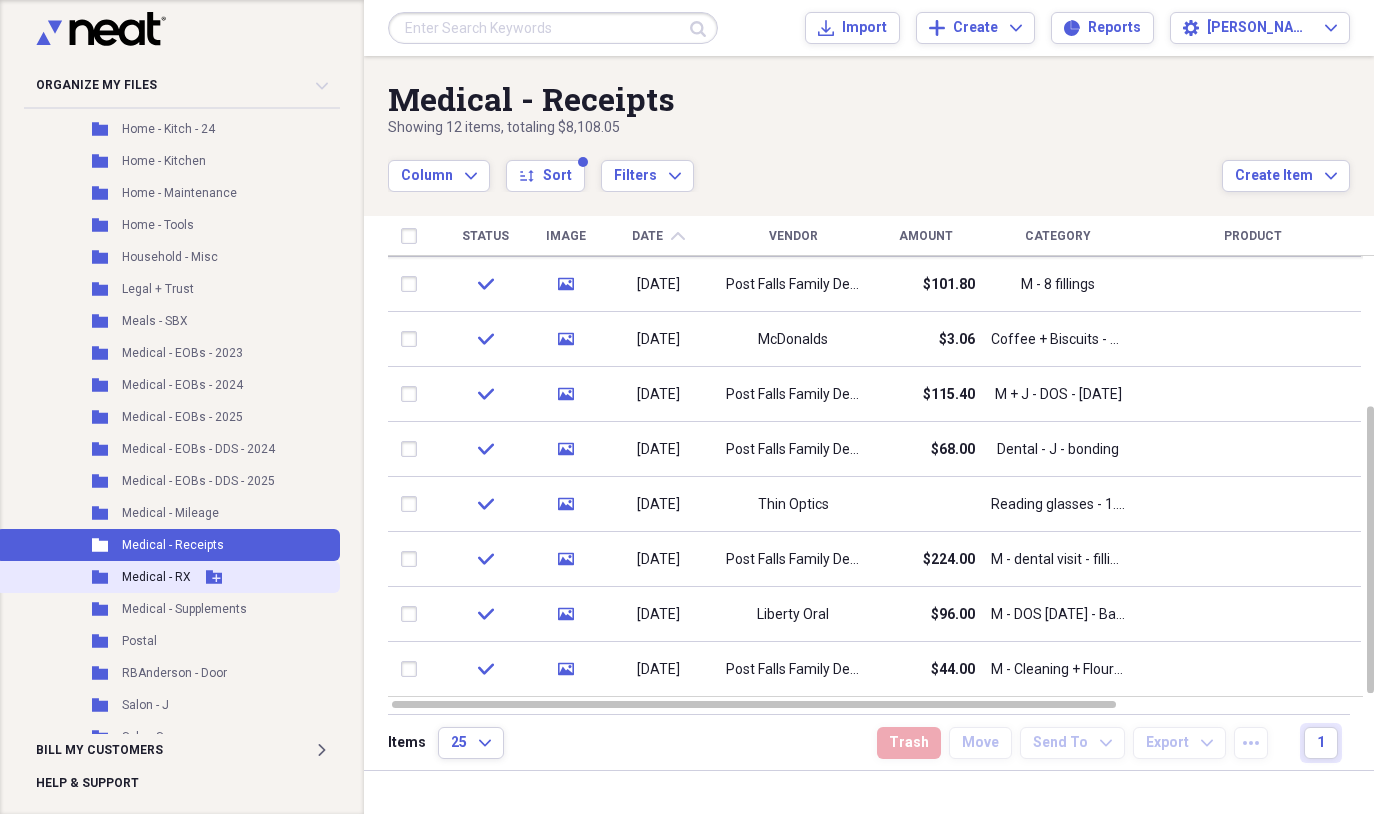 click on "Folder Medical - RX Add Folder" at bounding box center (168, 577) 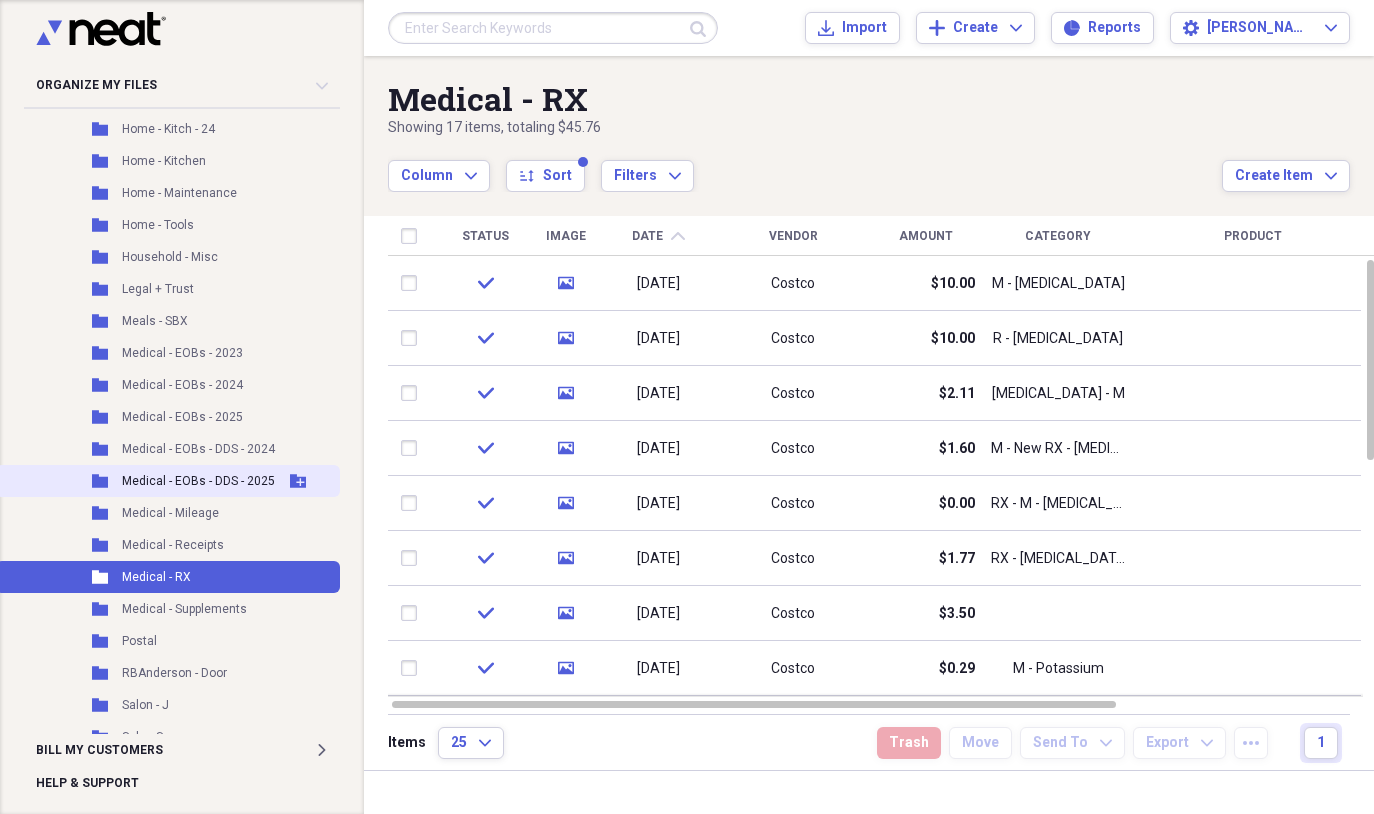 click on "Medical - EOBs - DDS - 2025" at bounding box center [198, 481] 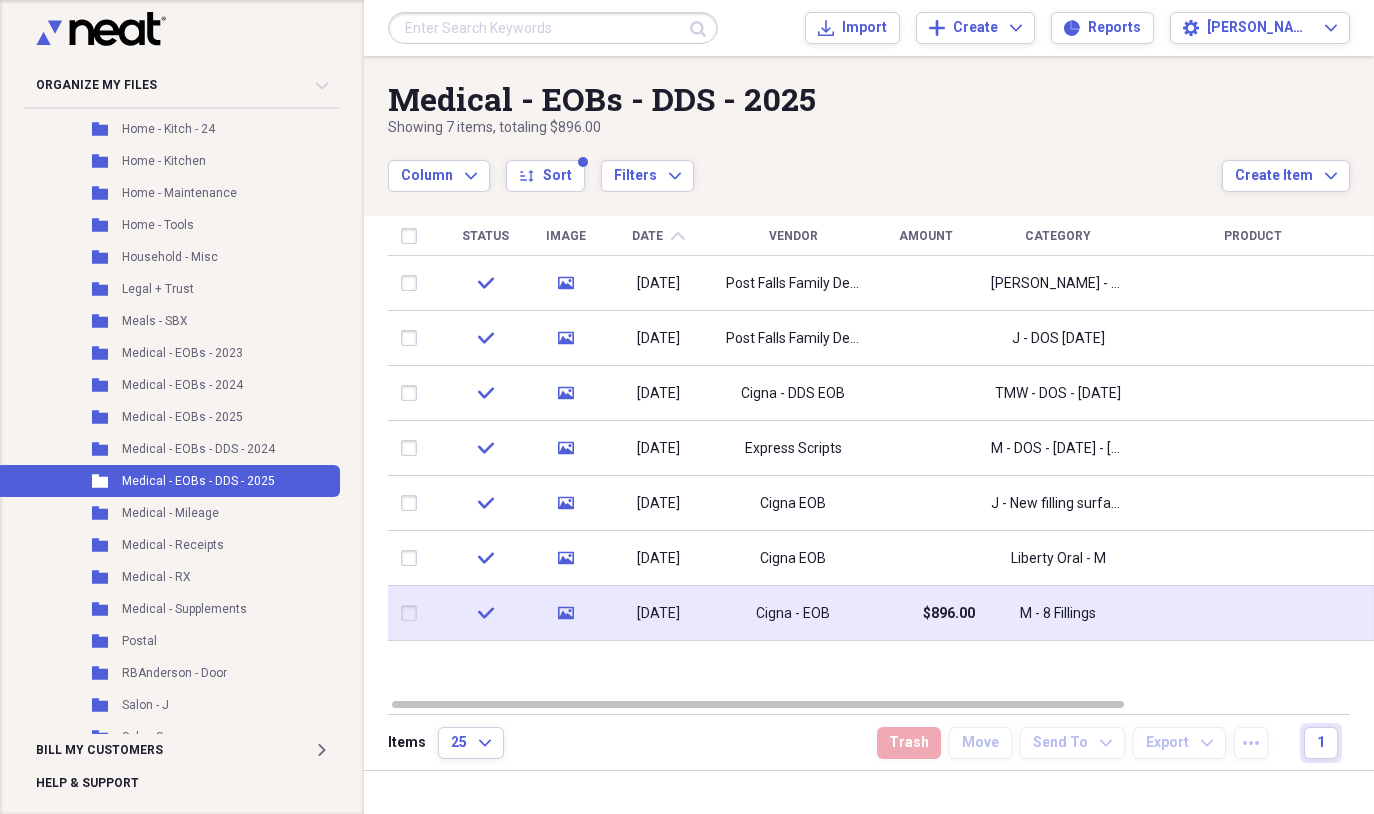 click on "Cigna - EOB" at bounding box center [793, 614] 